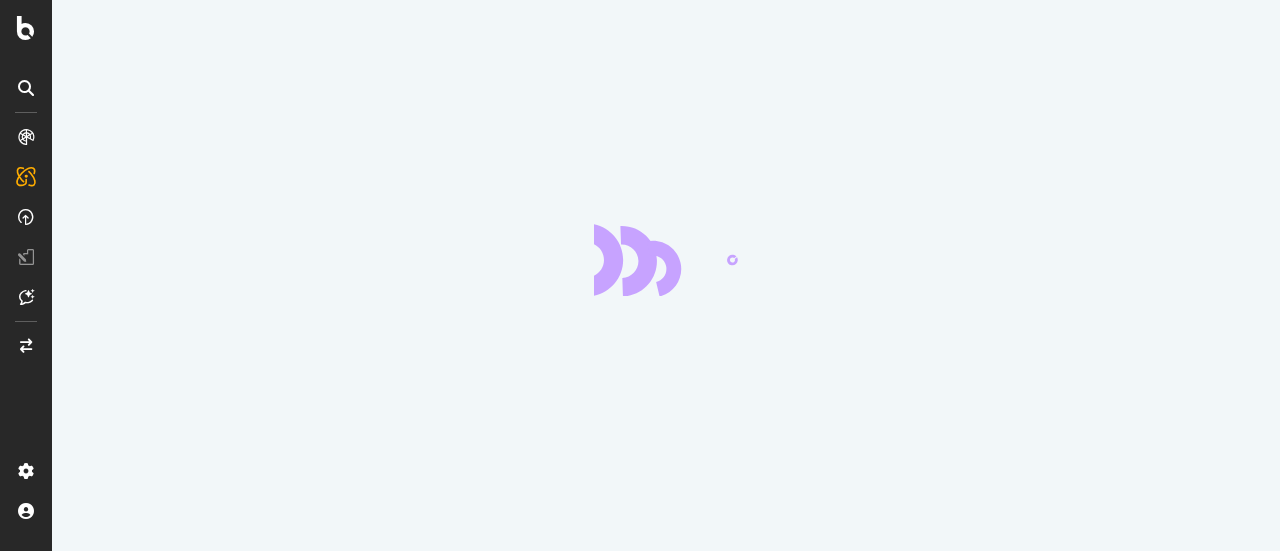scroll, scrollTop: 0, scrollLeft: 0, axis: both 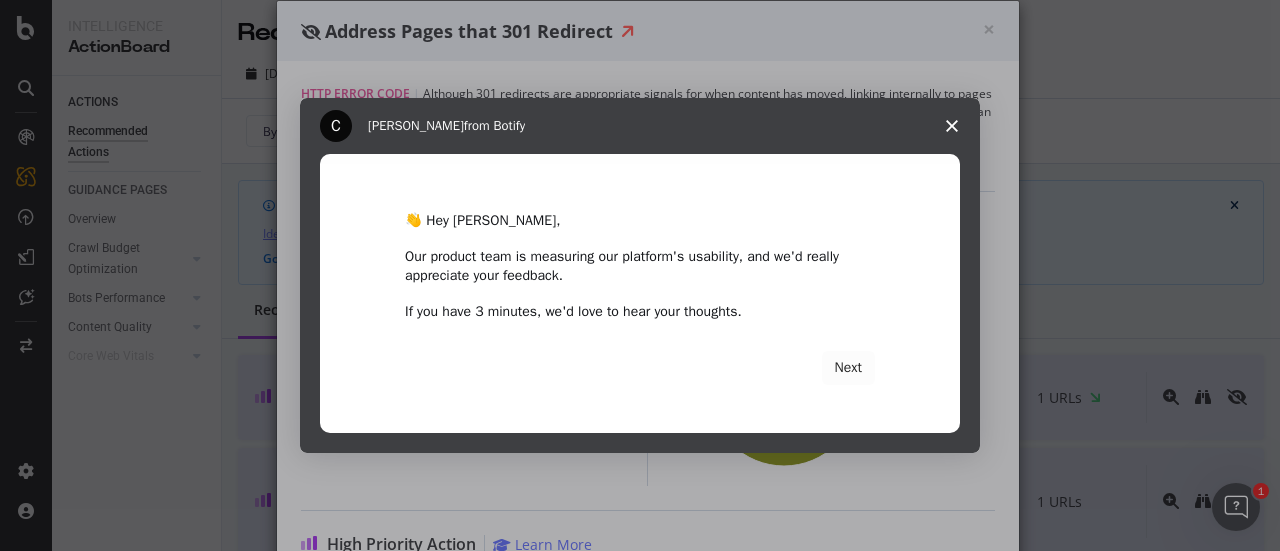 click 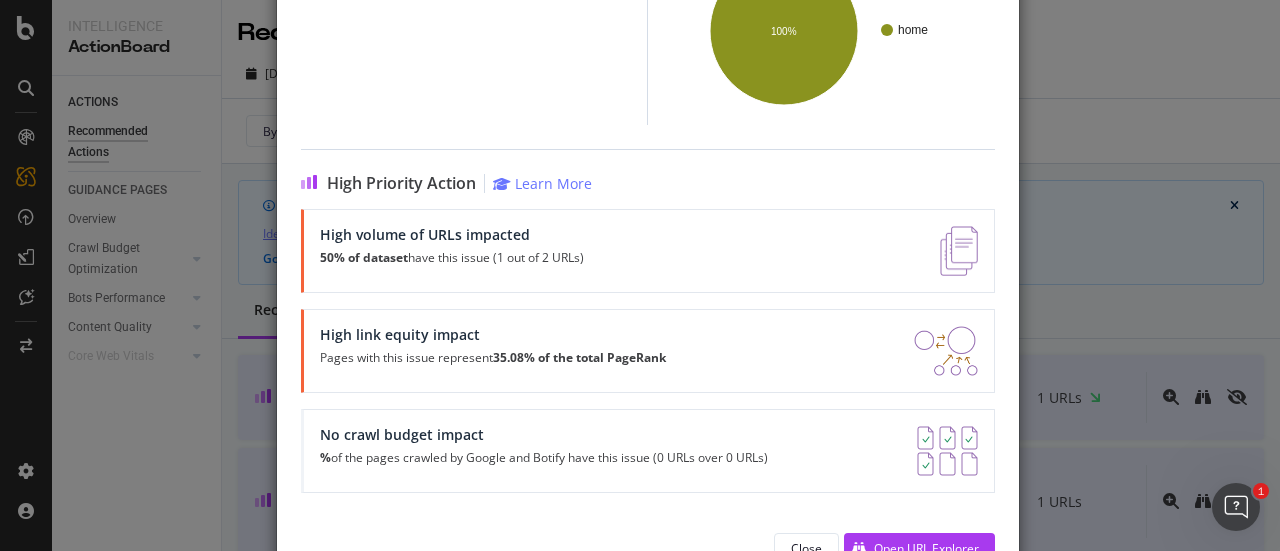 scroll, scrollTop: 388, scrollLeft: 0, axis: vertical 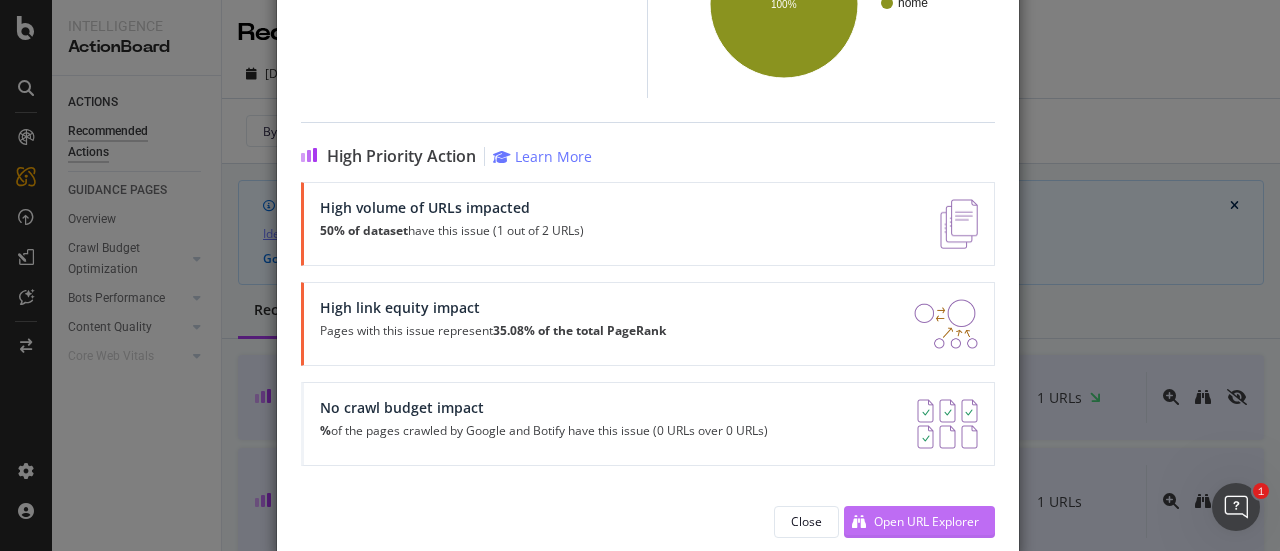 click on "Open URL Explorer" at bounding box center [926, 521] 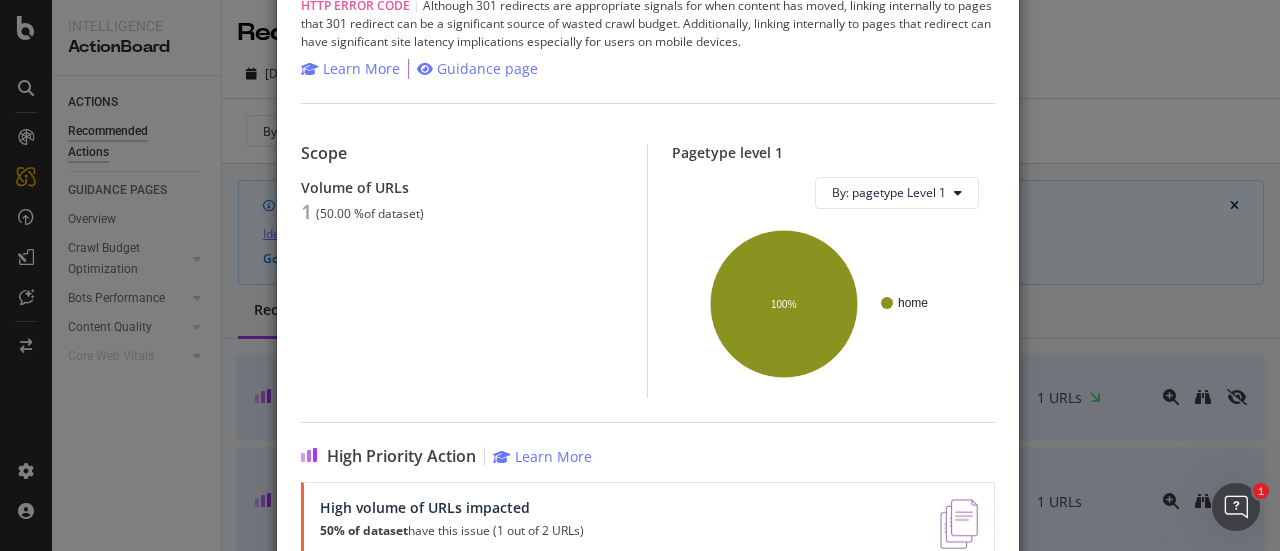 scroll, scrollTop: 0, scrollLeft: 0, axis: both 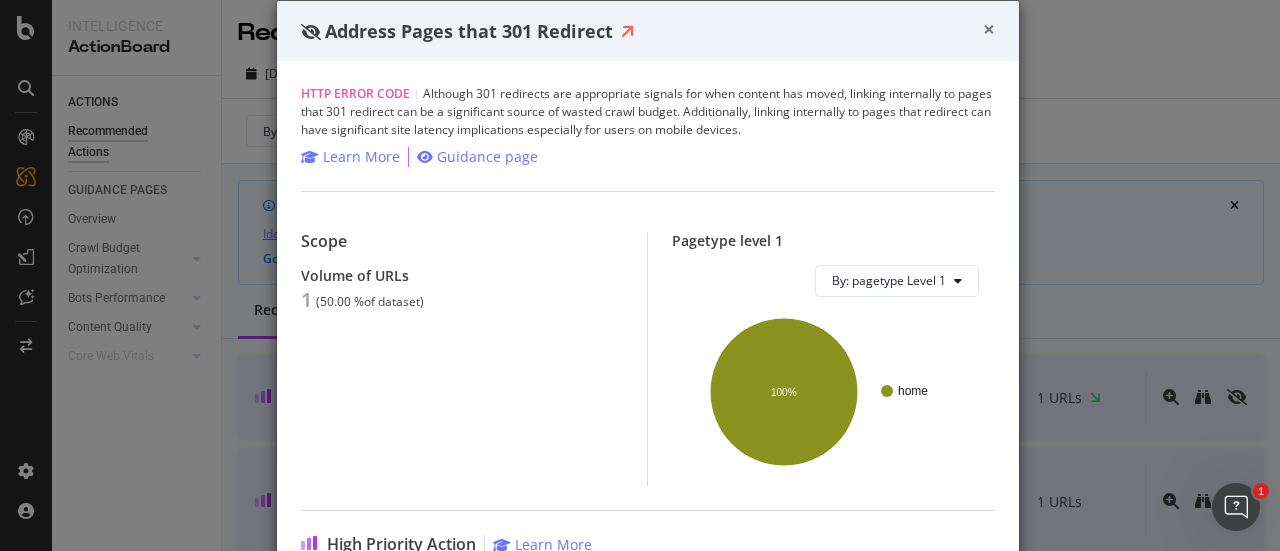 click on "×" at bounding box center (989, 29) 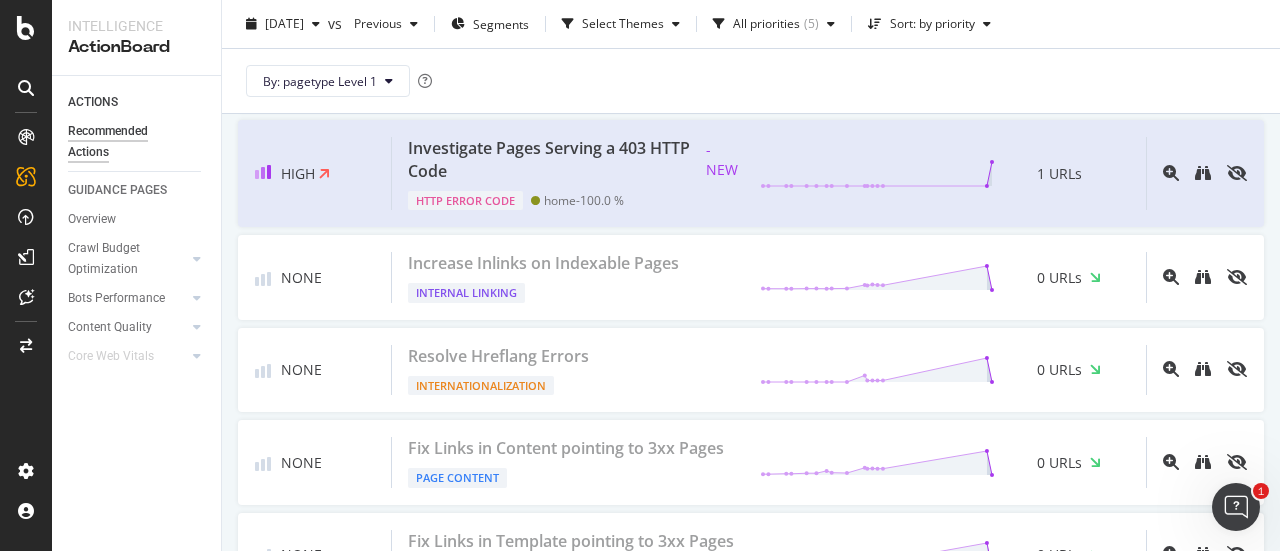 scroll, scrollTop: 600, scrollLeft: 0, axis: vertical 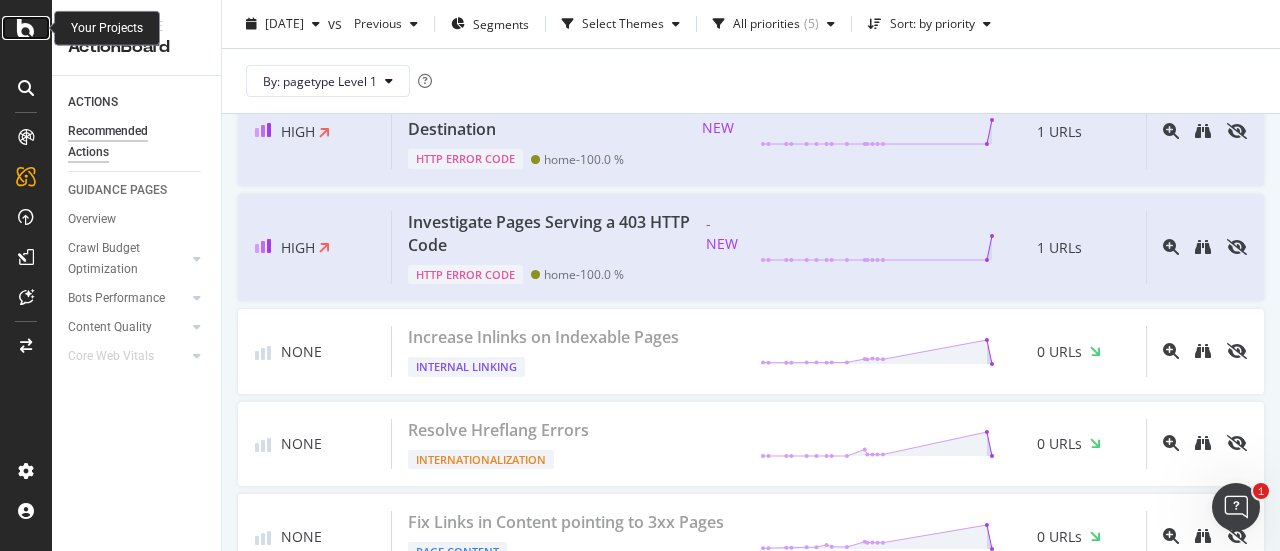 click at bounding box center [26, 28] 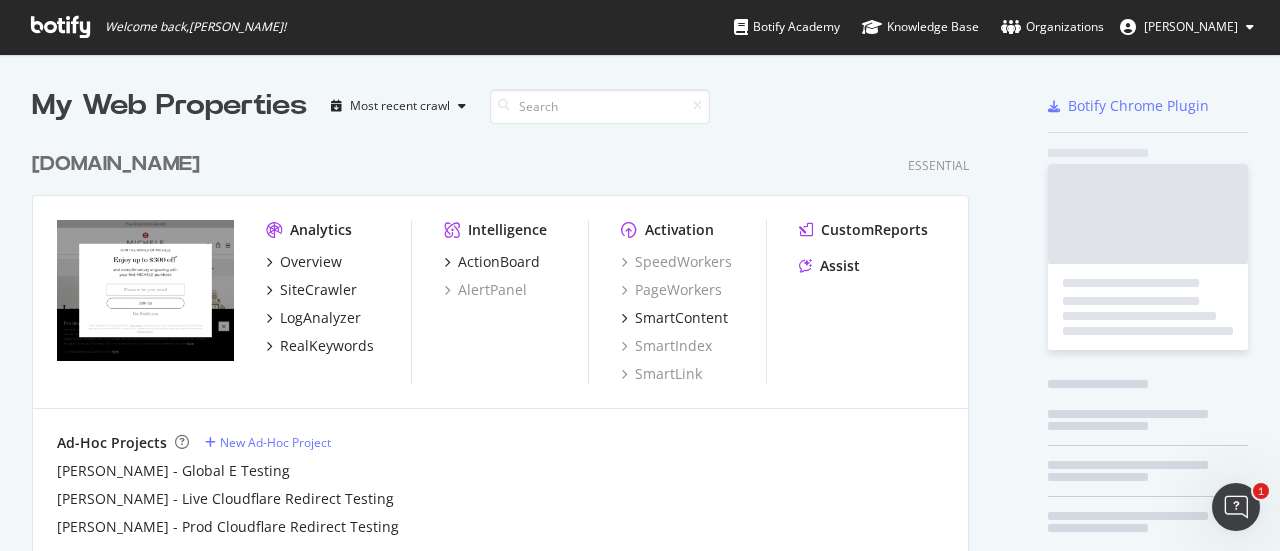 scroll, scrollTop: 16, scrollLeft: 16, axis: both 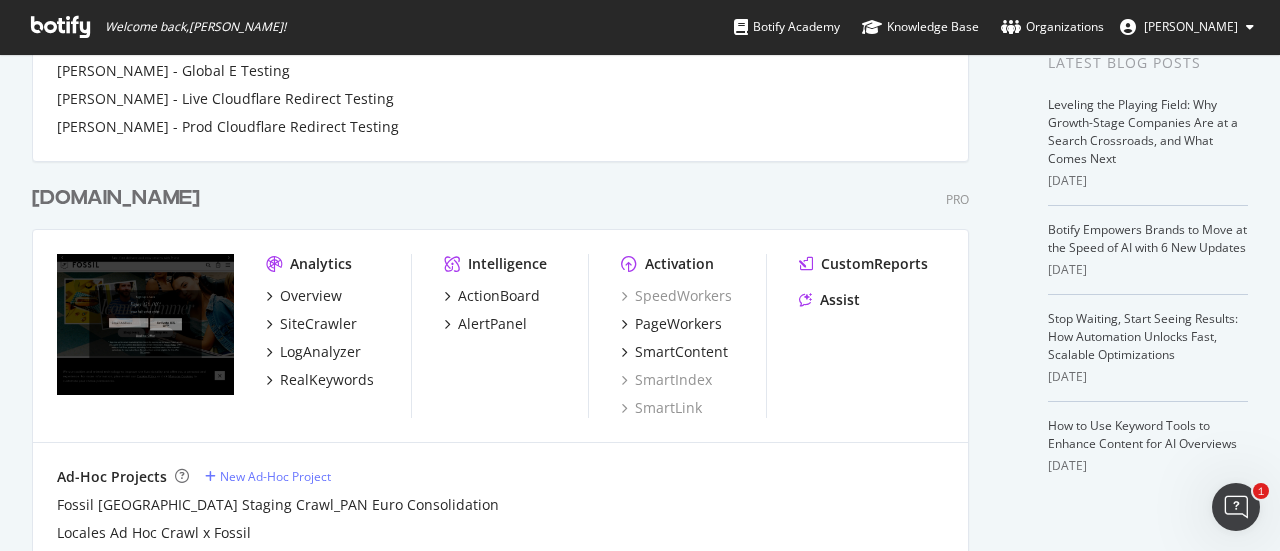 click on "Fossil.com" at bounding box center [116, 198] 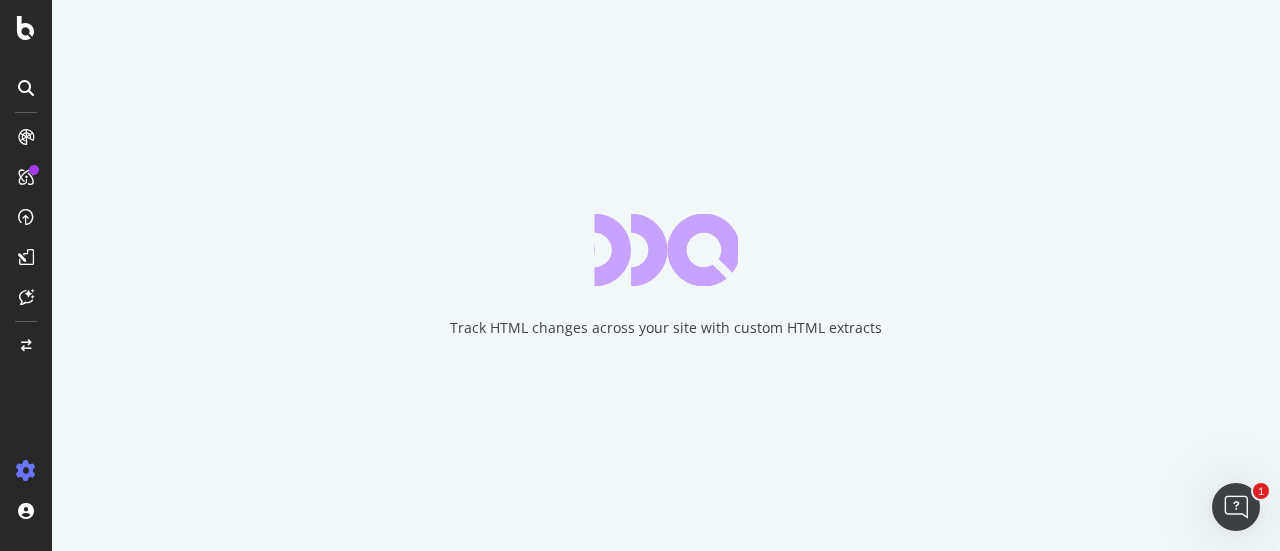 scroll, scrollTop: 0, scrollLeft: 0, axis: both 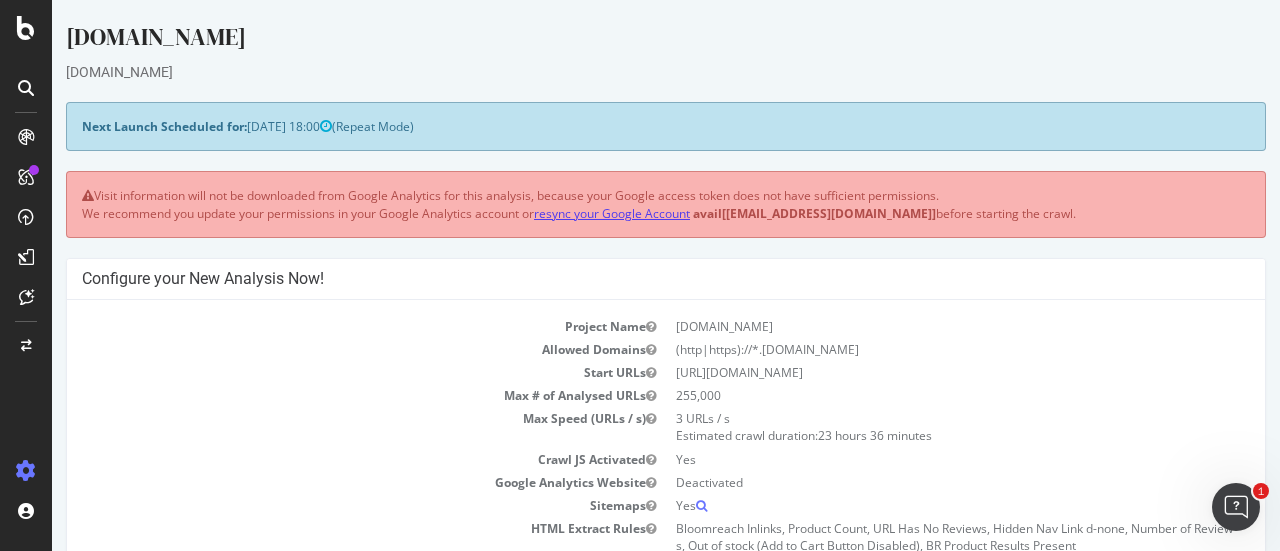 click on "resync your Google Account" at bounding box center [612, 213] 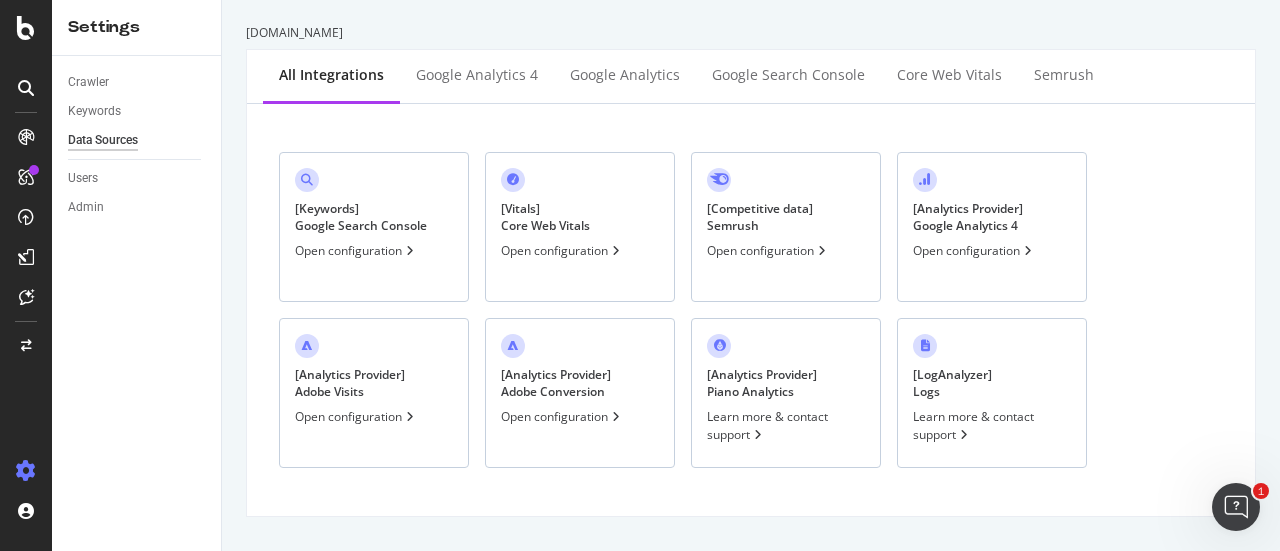 click on "[ Keywords ] Google Search Console Open configuration" at bounding box center (374, 227) 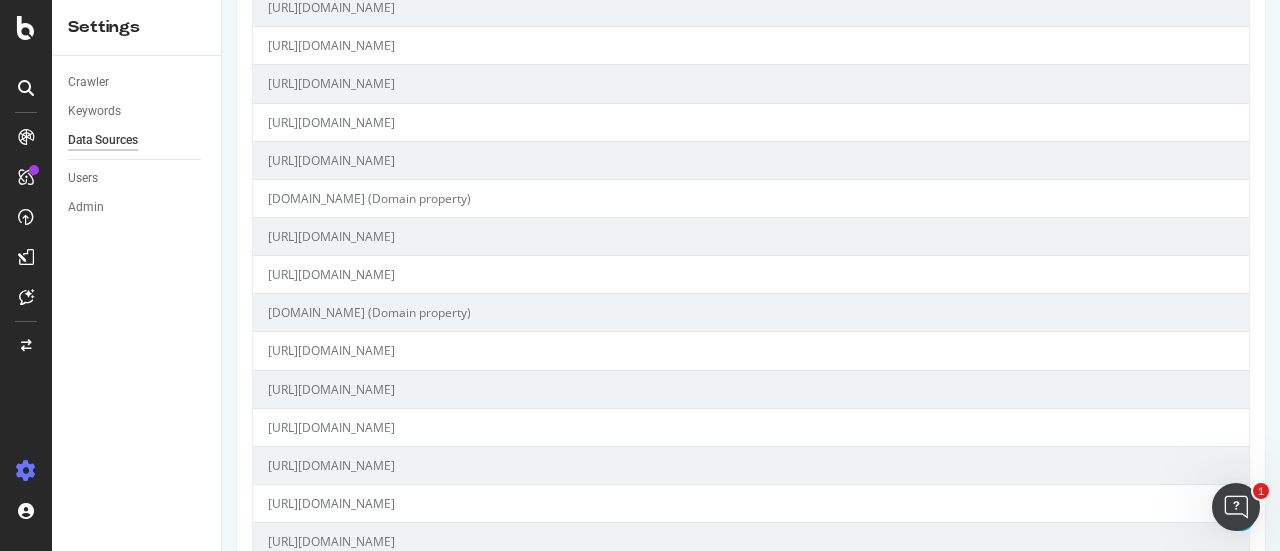 scroll, scrollTop: 868, scrollLeft: 0, axis: vertical 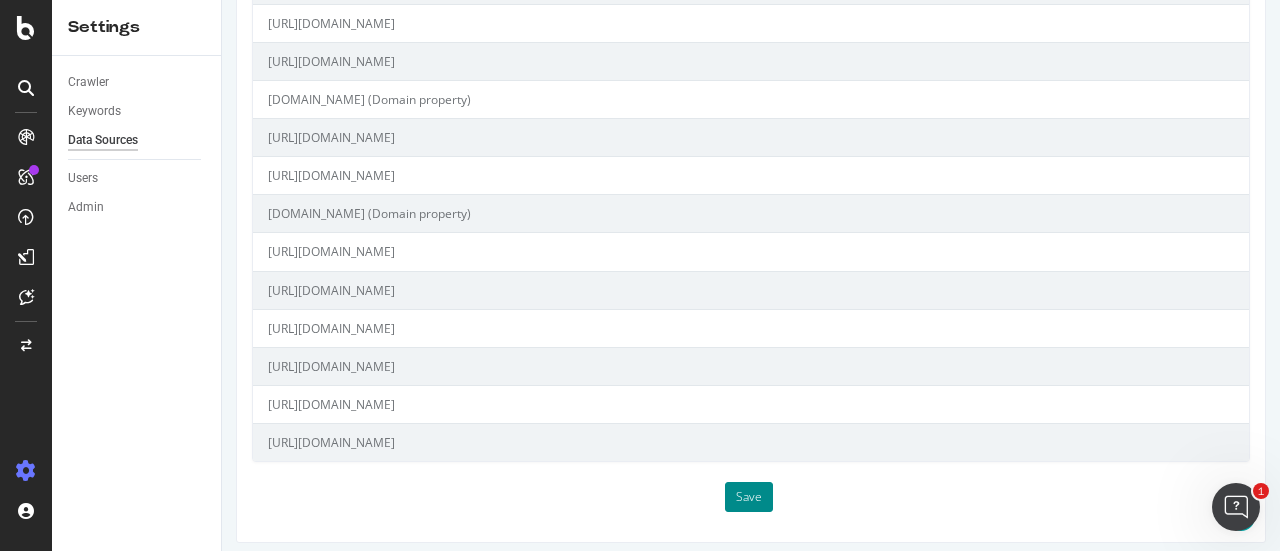 click on "Save" at bounding box center [749, 497] 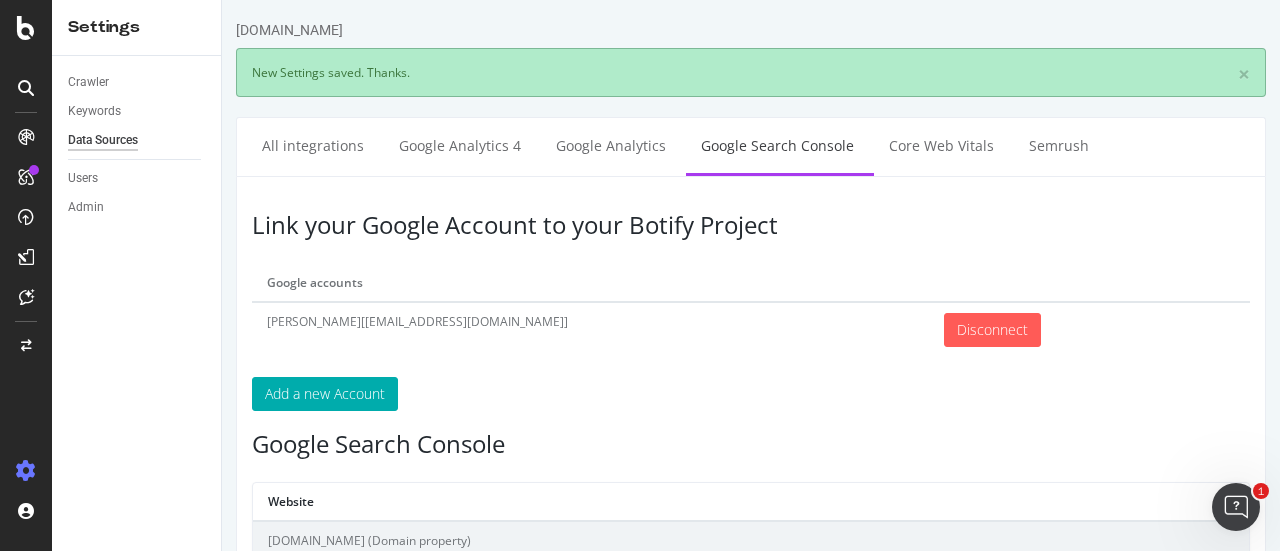 scroll, scrollTop: 0, scrollLeft: 0, axis: both 